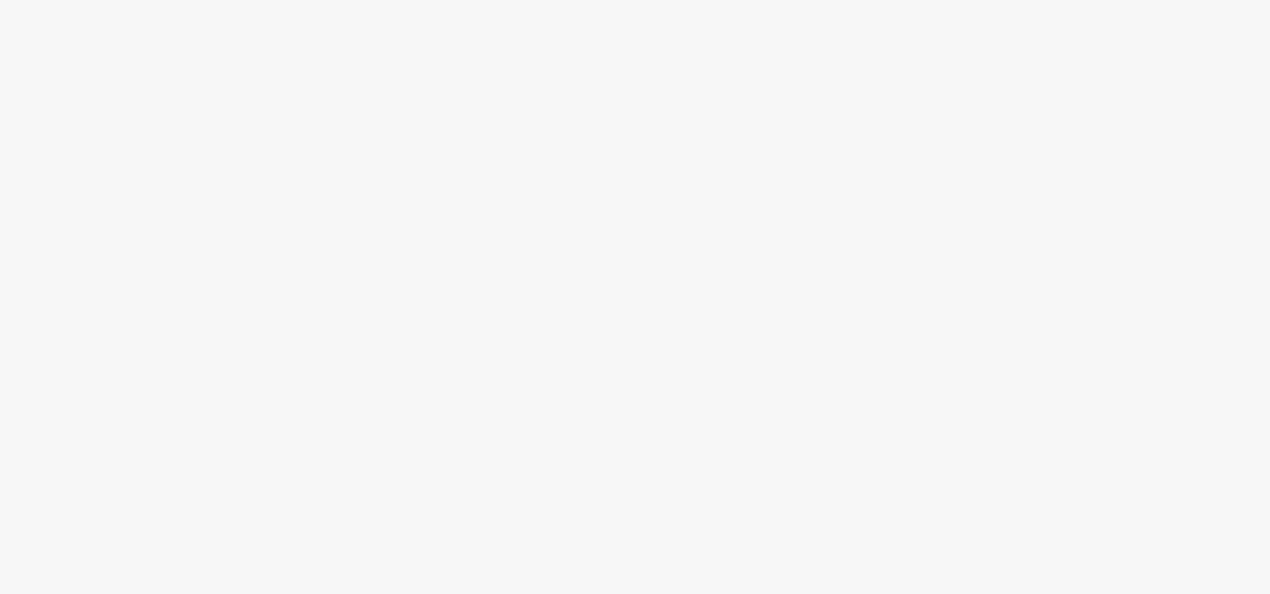 scroll, scrollTop: 0, scrollLeft: 0, axis: both 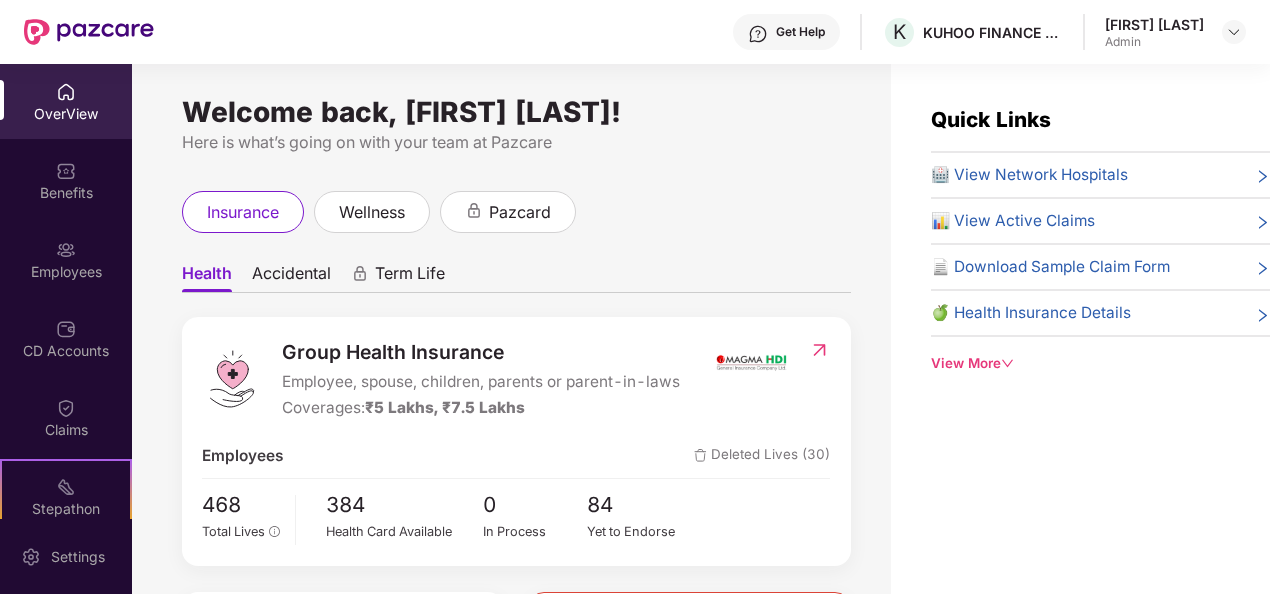 click on "Accidental" at bounding box center (291, 277) 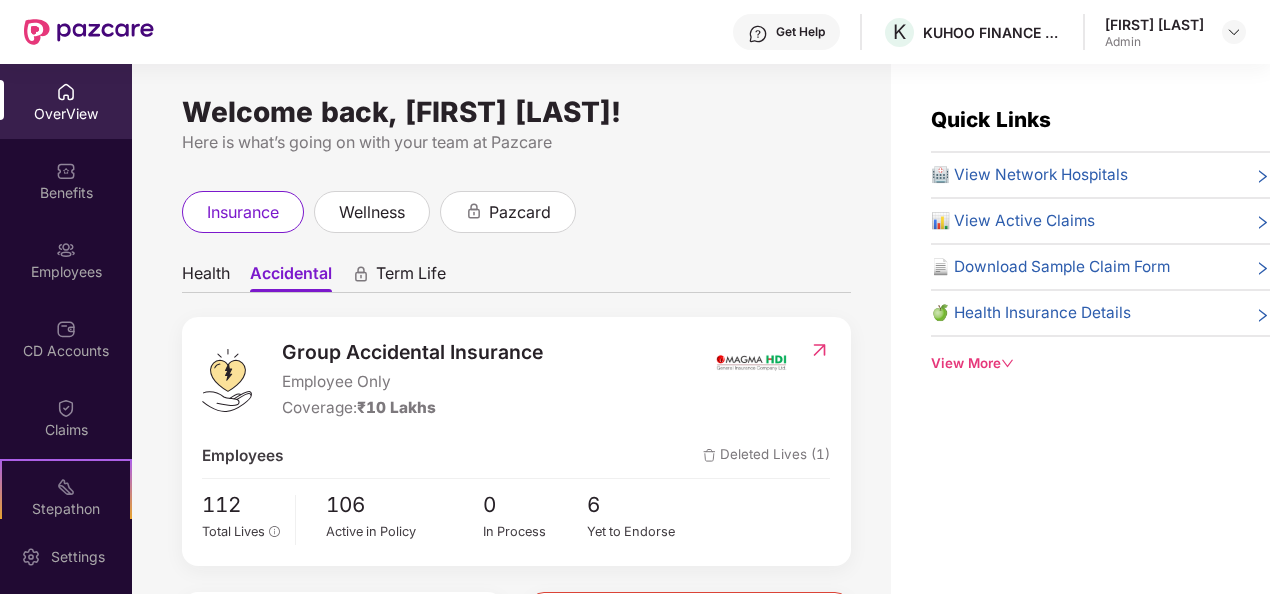click on "Term Life" at bounding box center [411, 277] 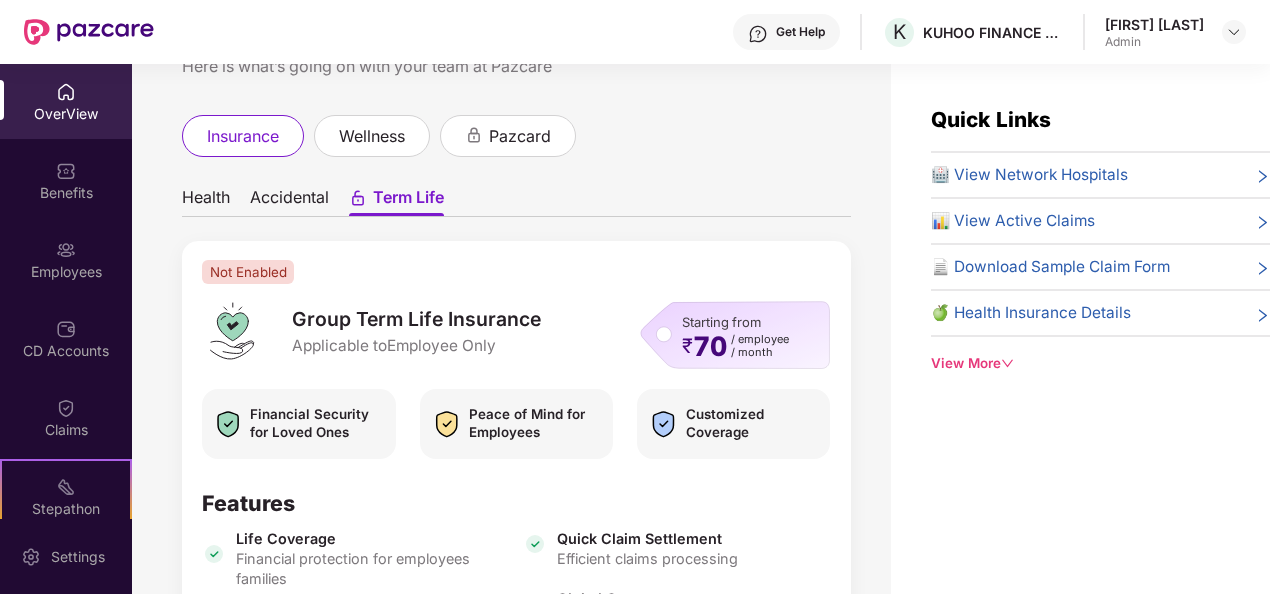 scroll, scrollTop: 0, scrollLeft: 0, axis: both 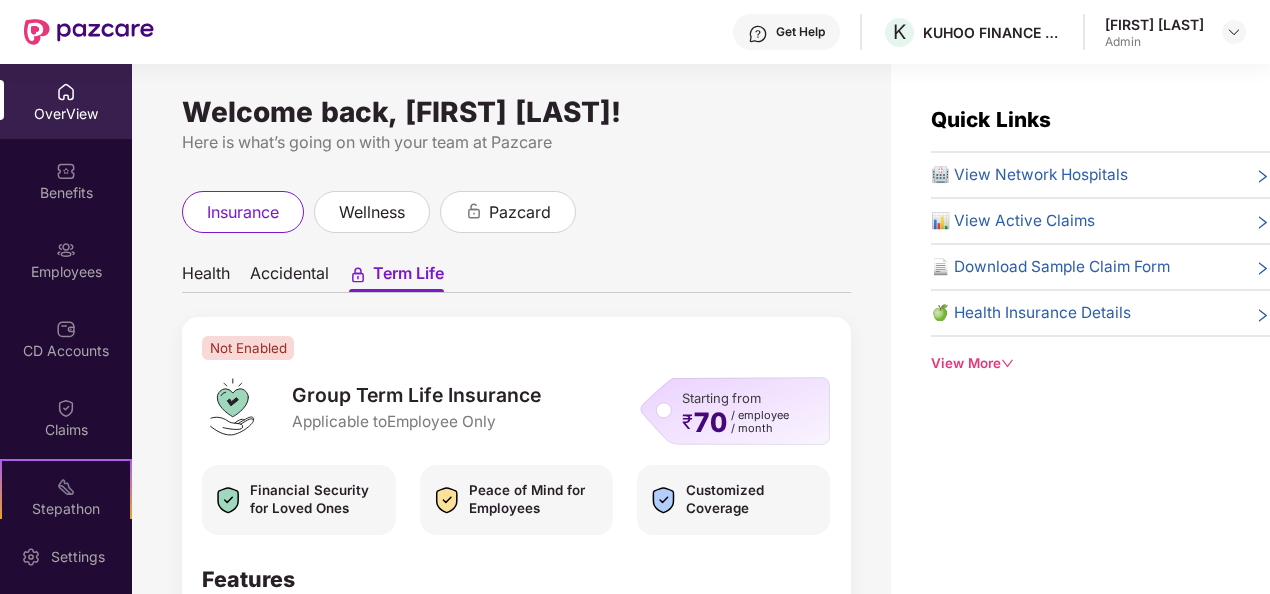click on "Health" at bounding box center [206, 277] 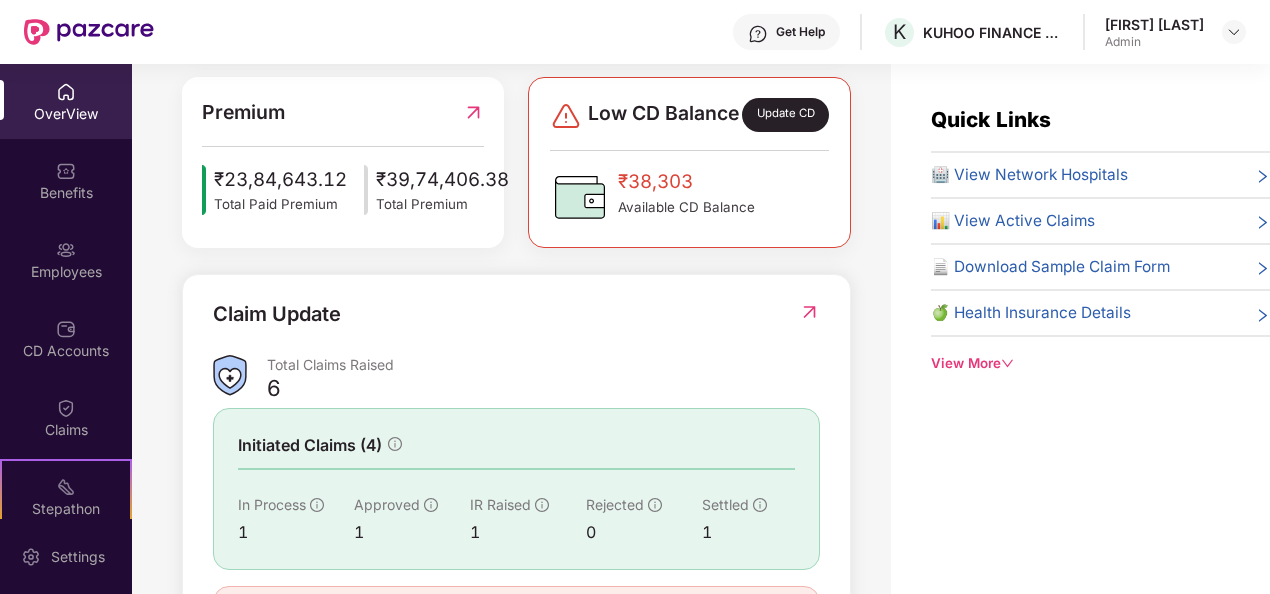 scroll, scrollTop: 640, scrollLeft: 0, axis: vertical 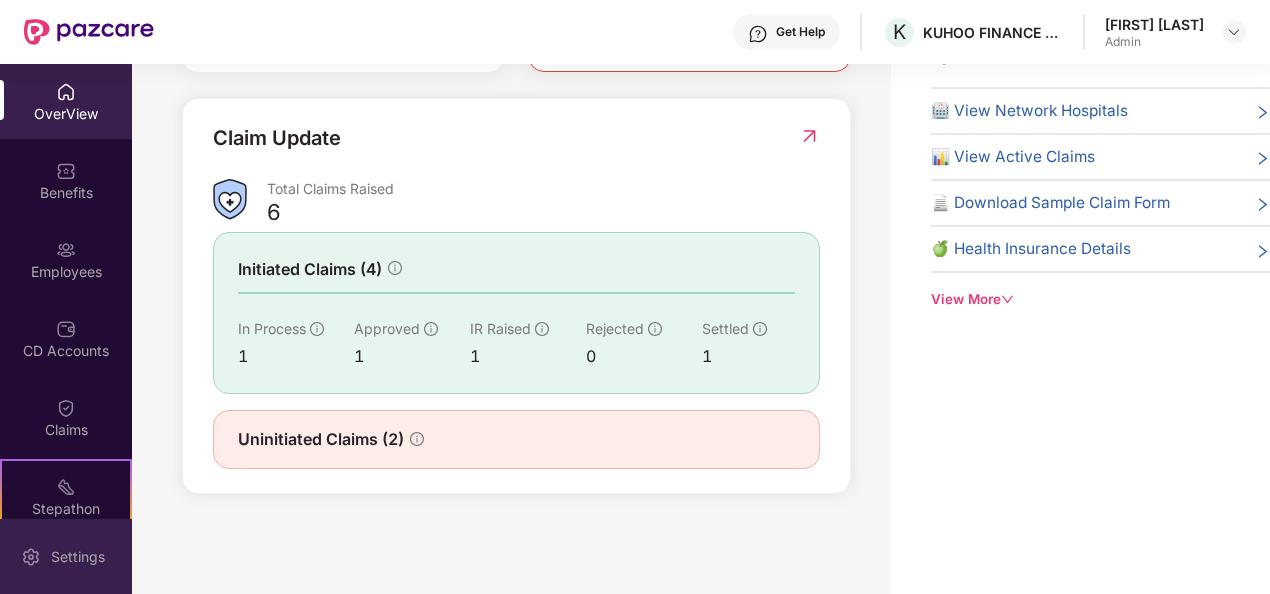 click on "Settings" at bounding box center [78, 557] 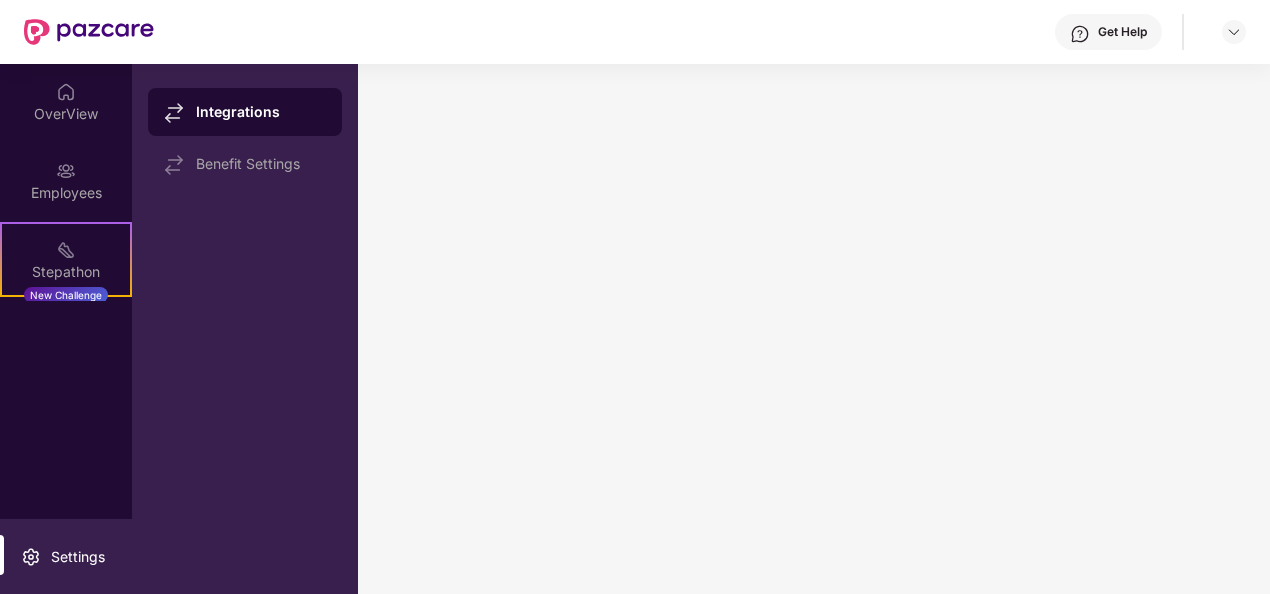 scroll, scrollTop: 0, scrollLeft: 0, axis: both 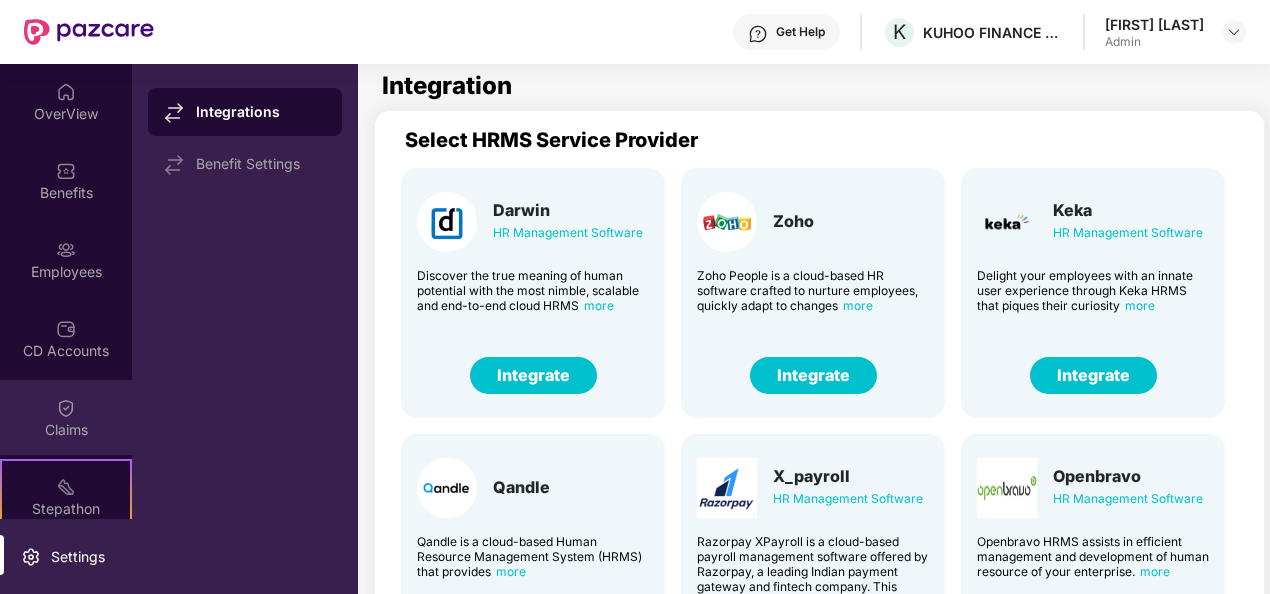 click on "Claims" at bounding box center (66, 417) 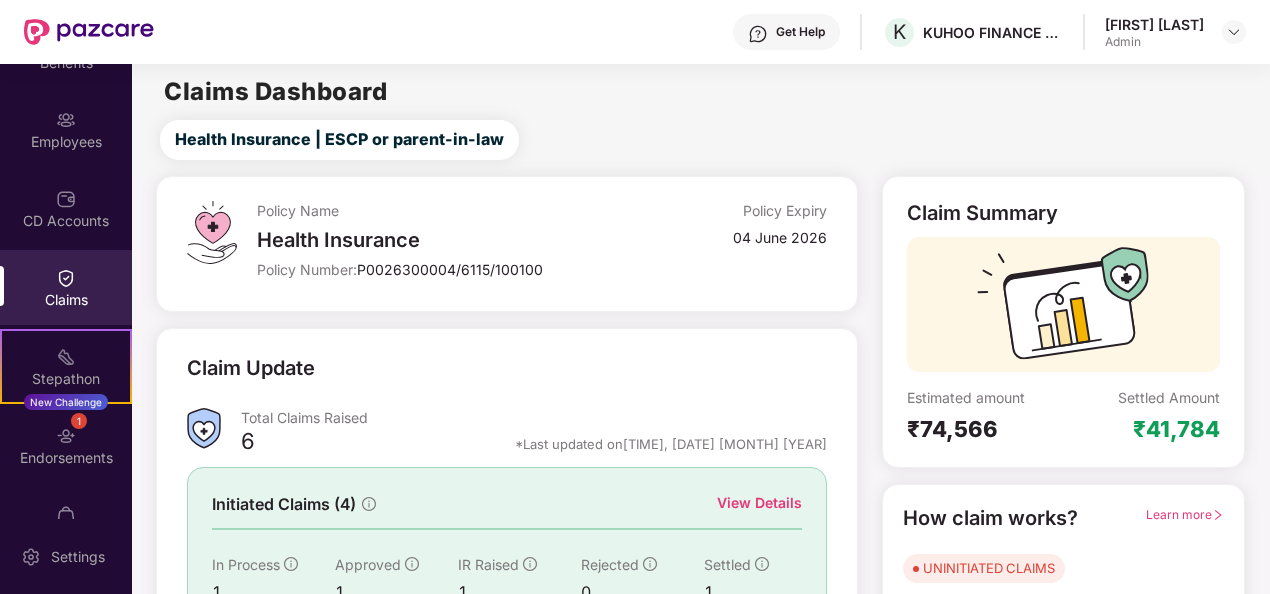 scroll, scrollTop: 256, scrollLeft: 0, axis: vertical 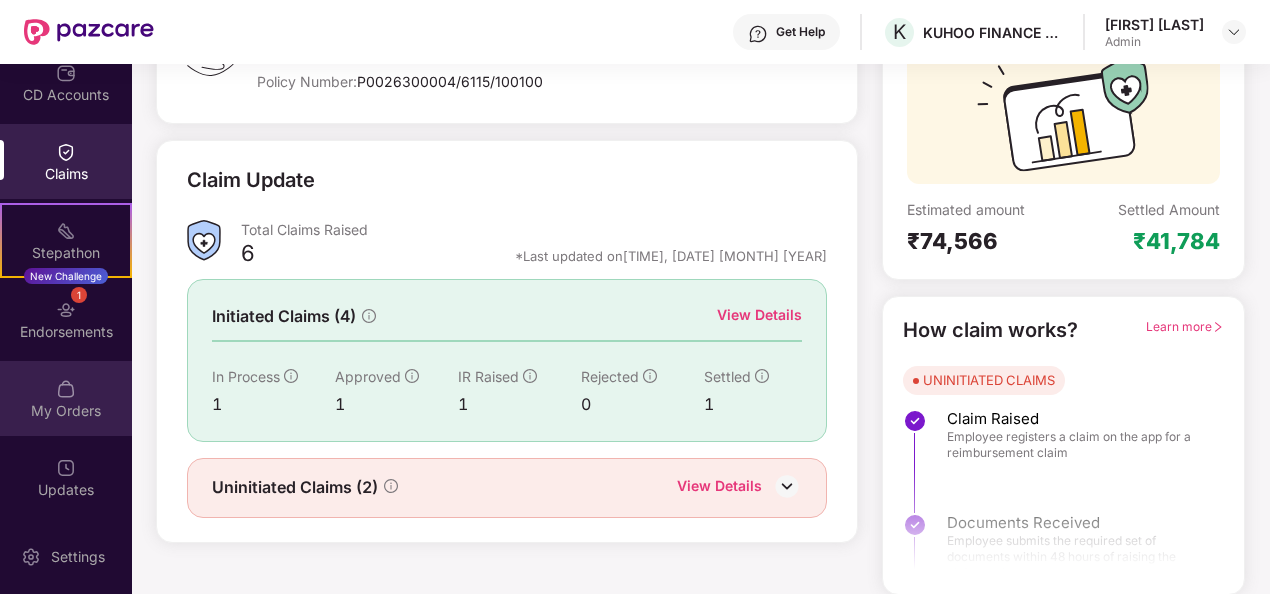 click on "My Orders" at bounding box center [66, 411] 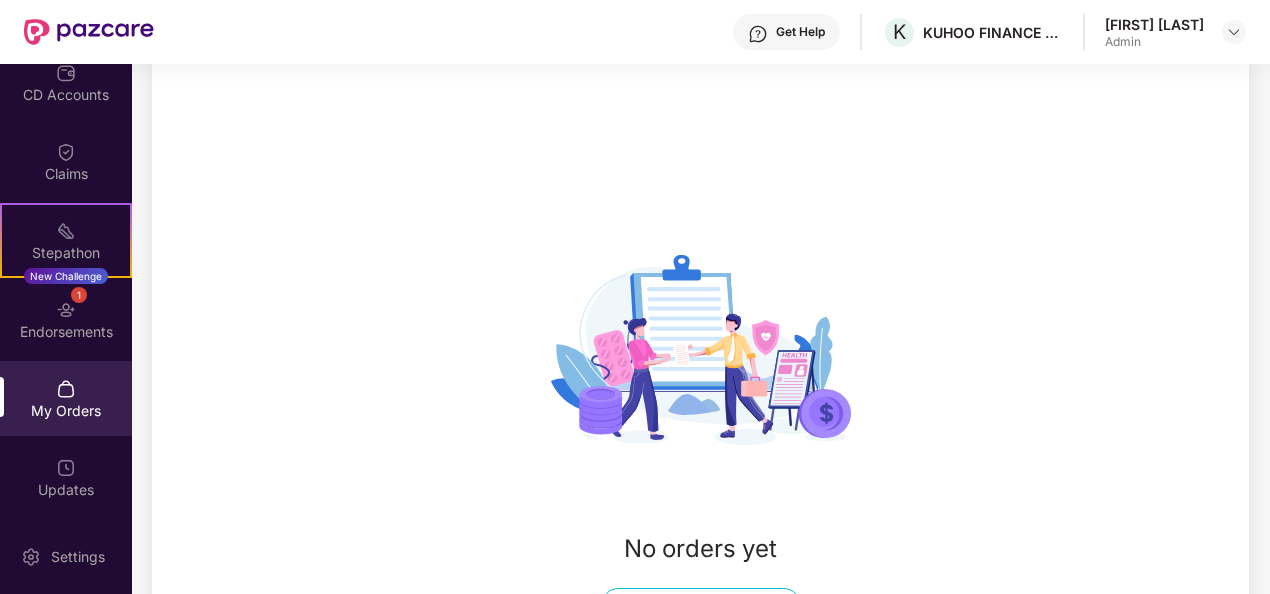 scroll, scrollTop: 188, scrollLeft: 0, axis: vertical 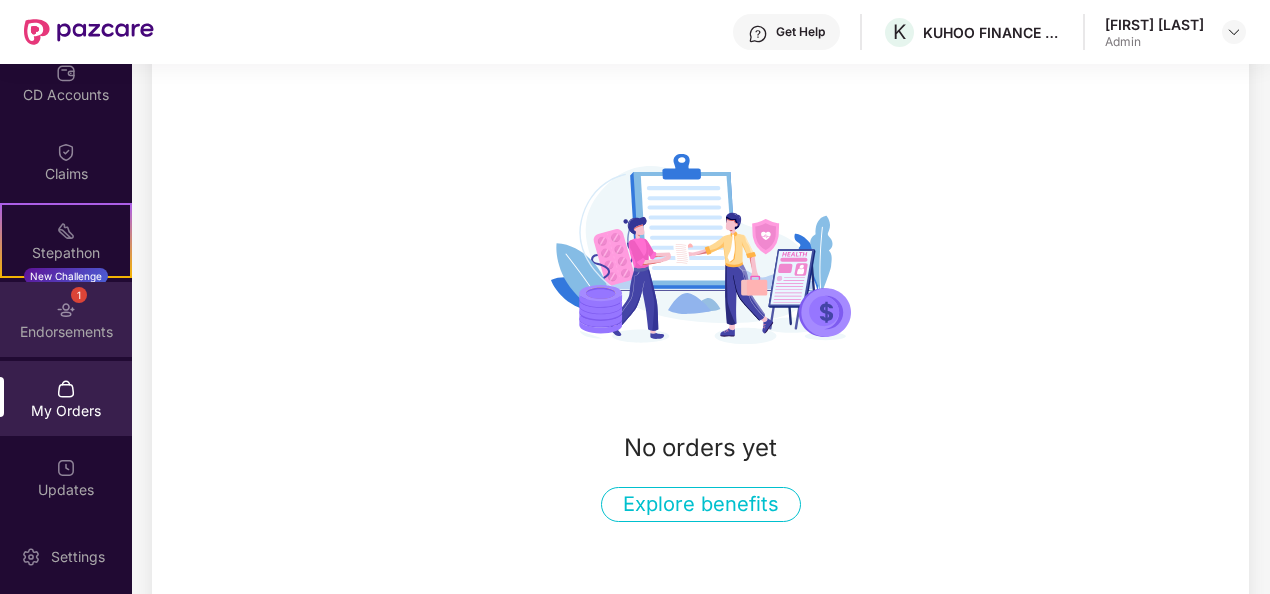 click on "Endorsements" at bounding box center [66, 332] 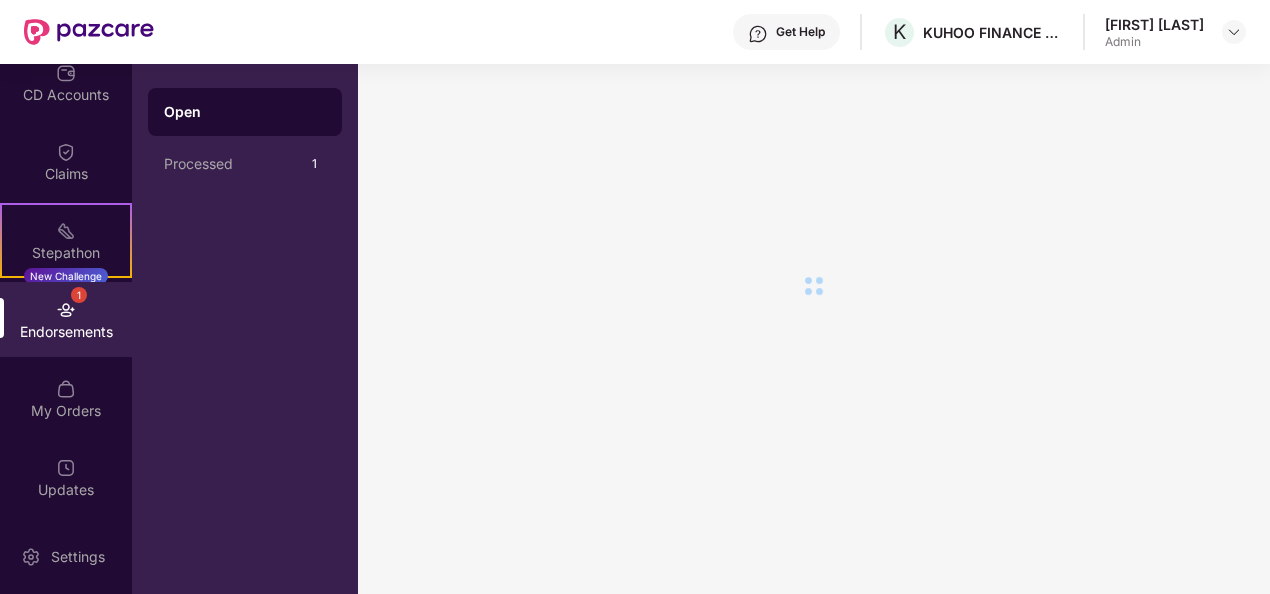 scroll, scrollTop: 0, scrollLeft: 0, axis: both 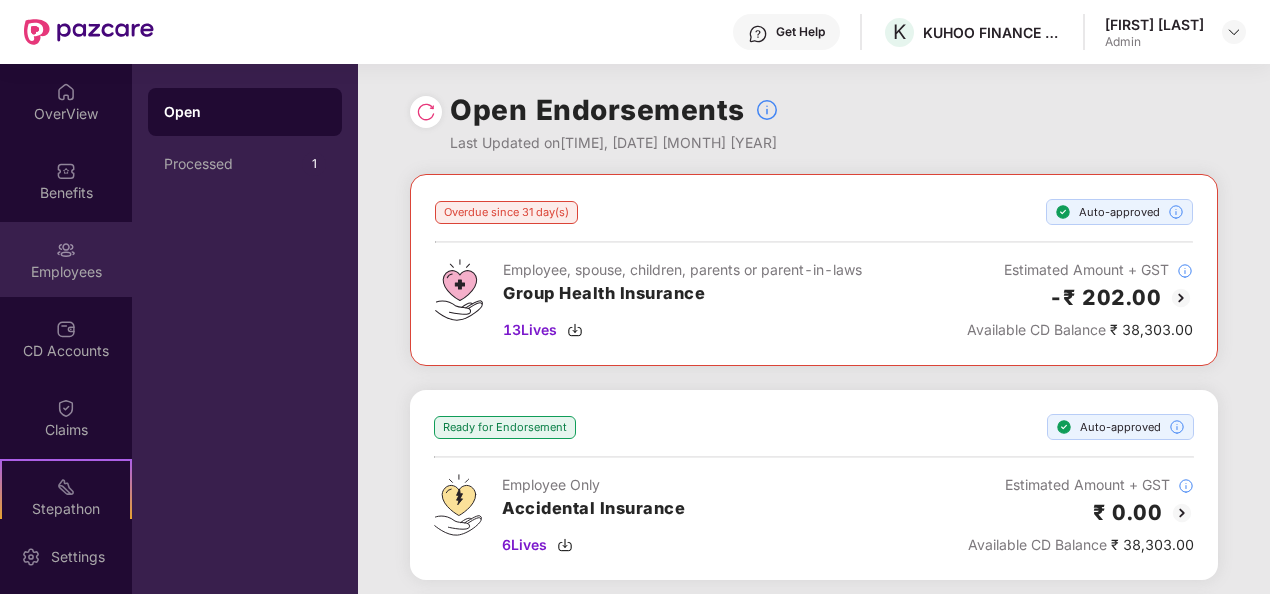 click at bounding box center [66, 250] 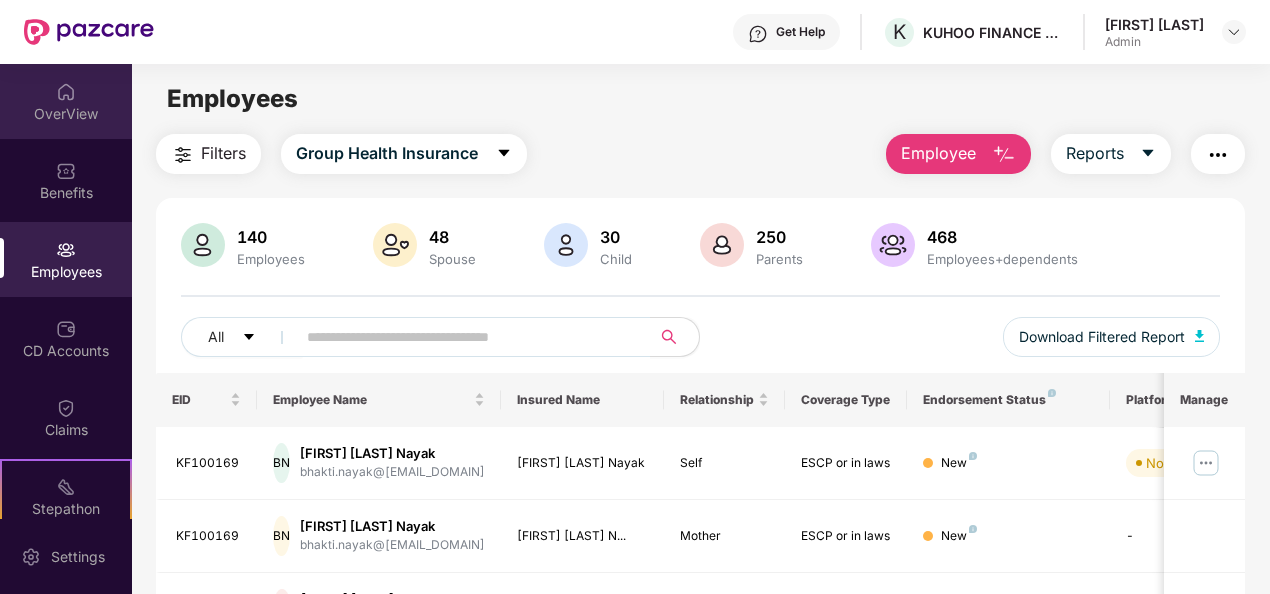 click on "OverView" at bounding box center [66, 114] 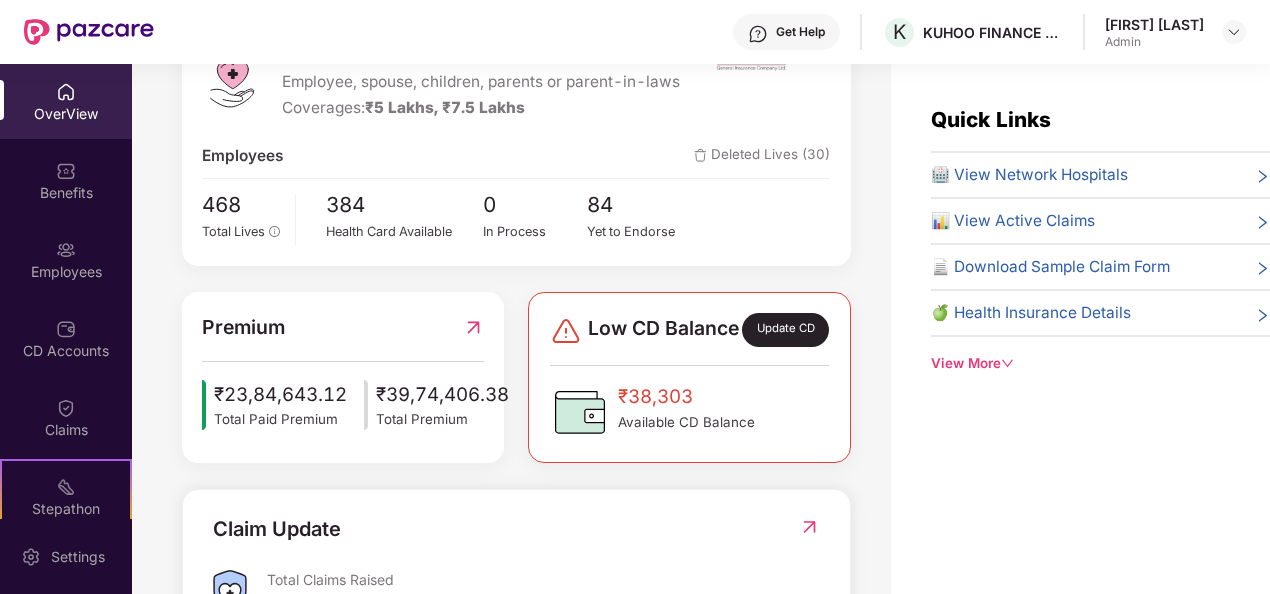scroll, scrollTop: 0, scrollLeft: 0, axis: both 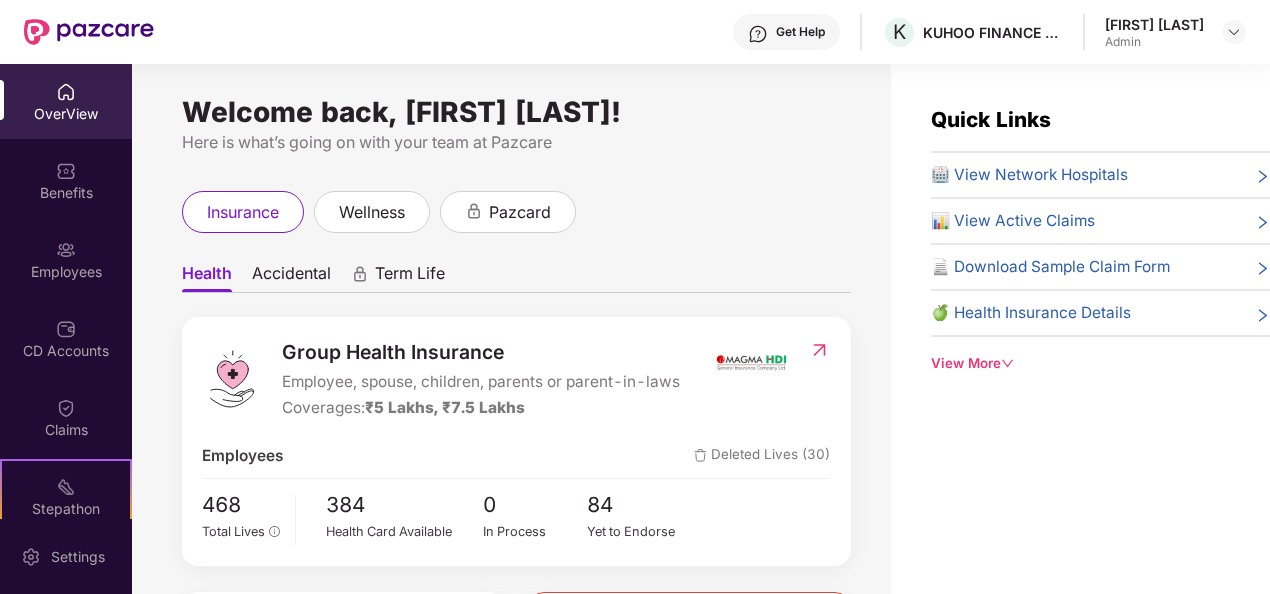 click at bounding box center (819, 350) 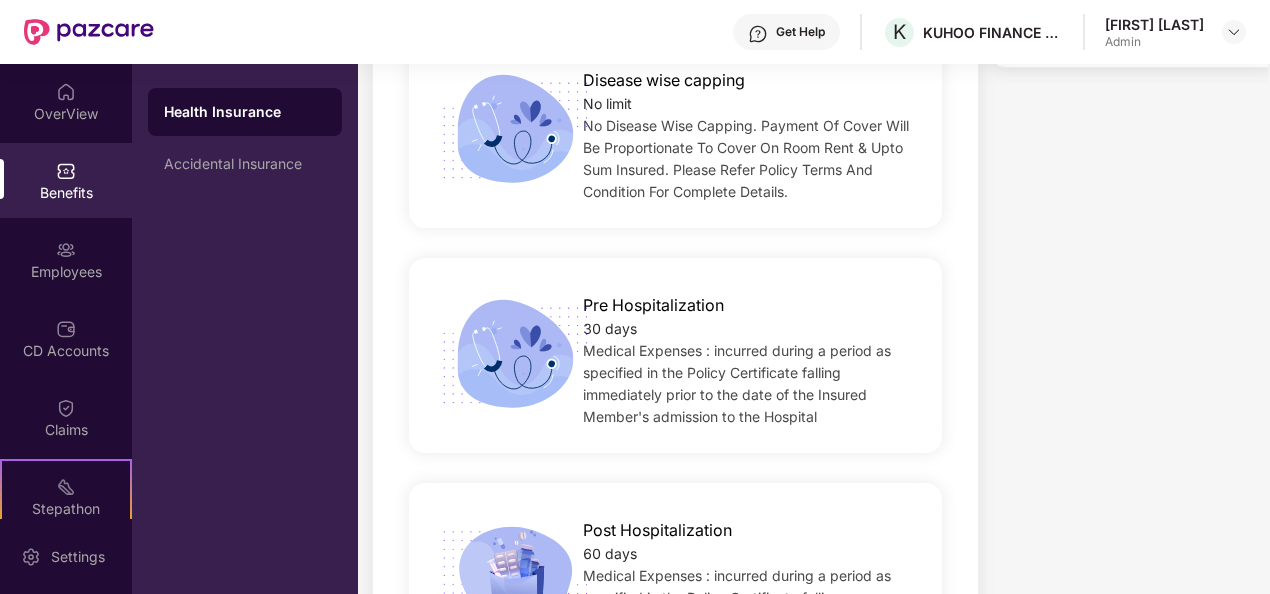 scroll, scrollTop: 1700, scrollLeft: 0, axis: vertical 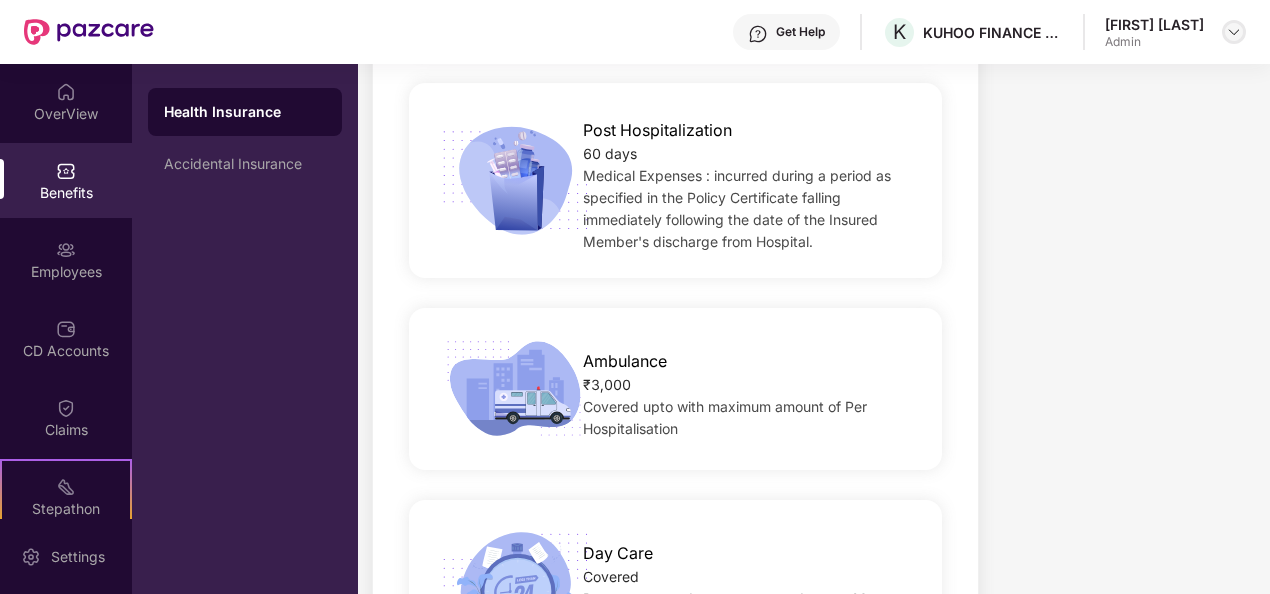 click at bounding box center (1234, 32) 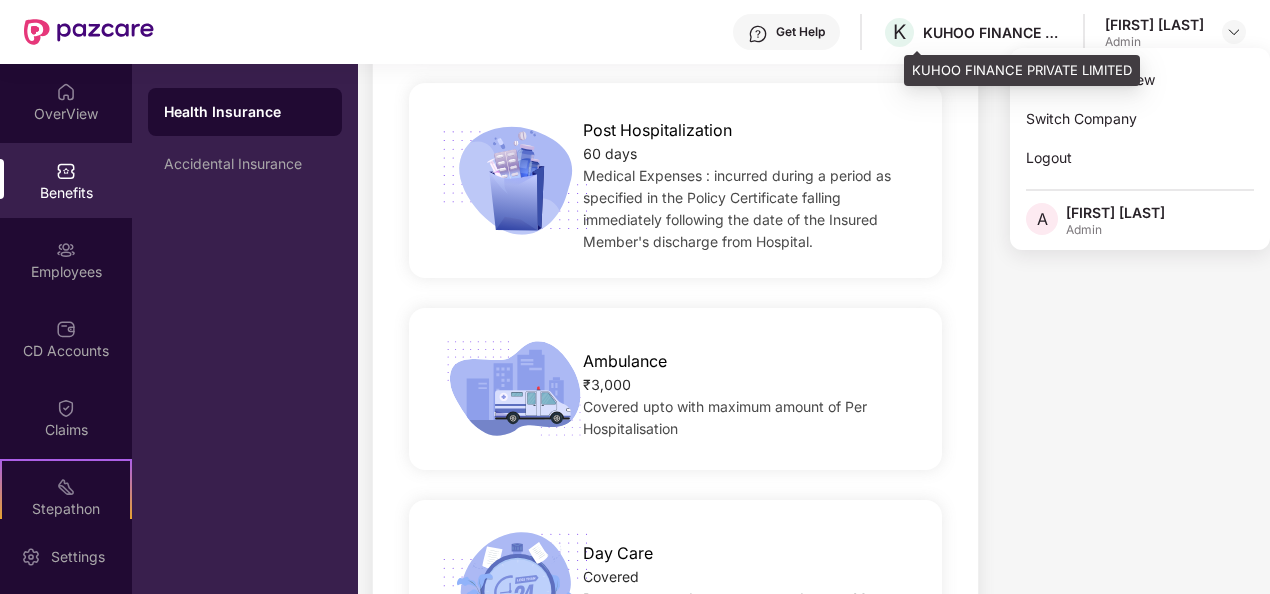 click on "KUHOO FINANCE PRIVATE LIMITED" at bounding box center (993, 32) 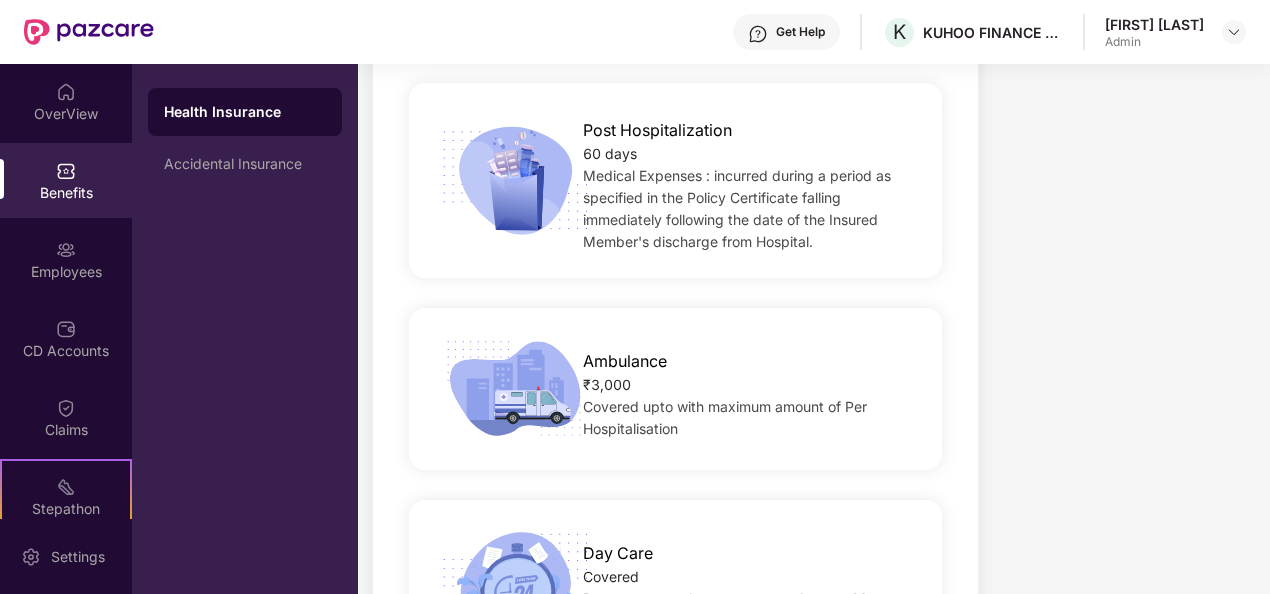 click on "Health Insurance" at bounding box center [245, 112] 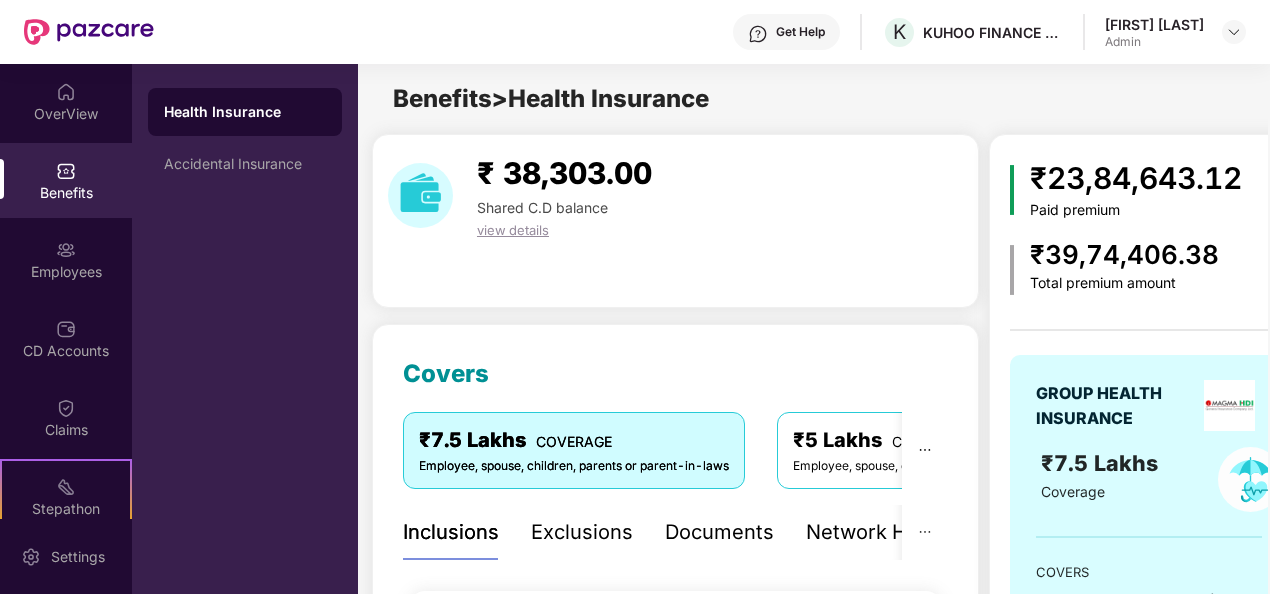 scroll, scrollTop: 400, scrollLeft: 0, axis: vertical 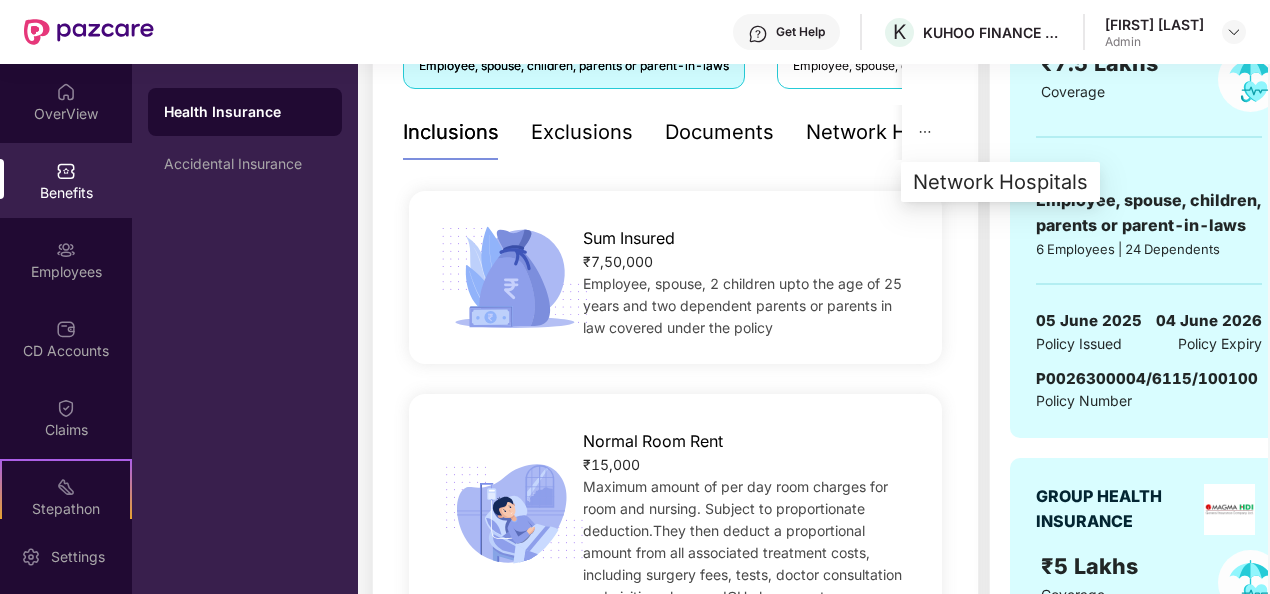 click at bounding box center [925, 132] 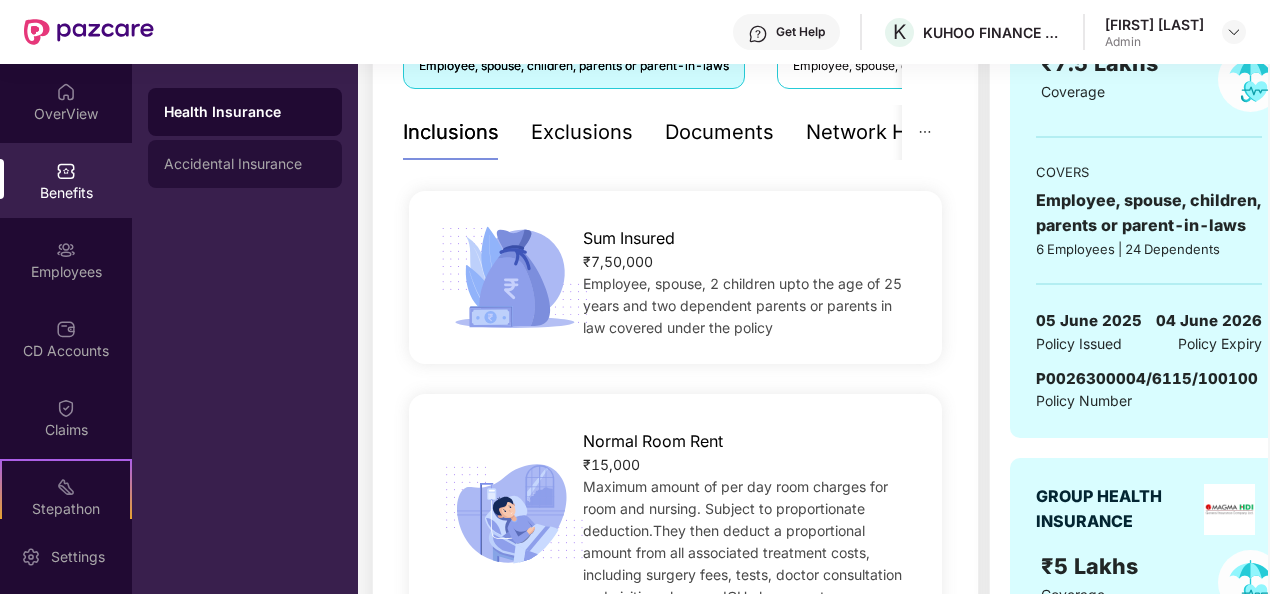 click on "Accidental Insurance" at bounding box center [245, 164] 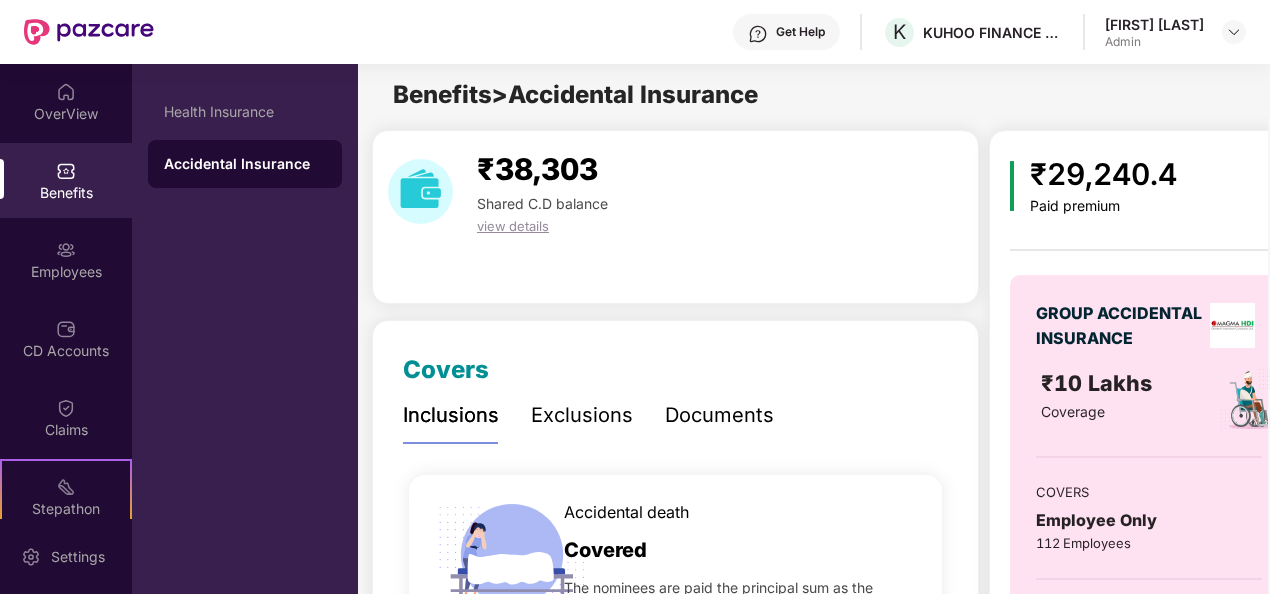 scroll, scrollTop: 0, scrollLeft: 0, axis: both 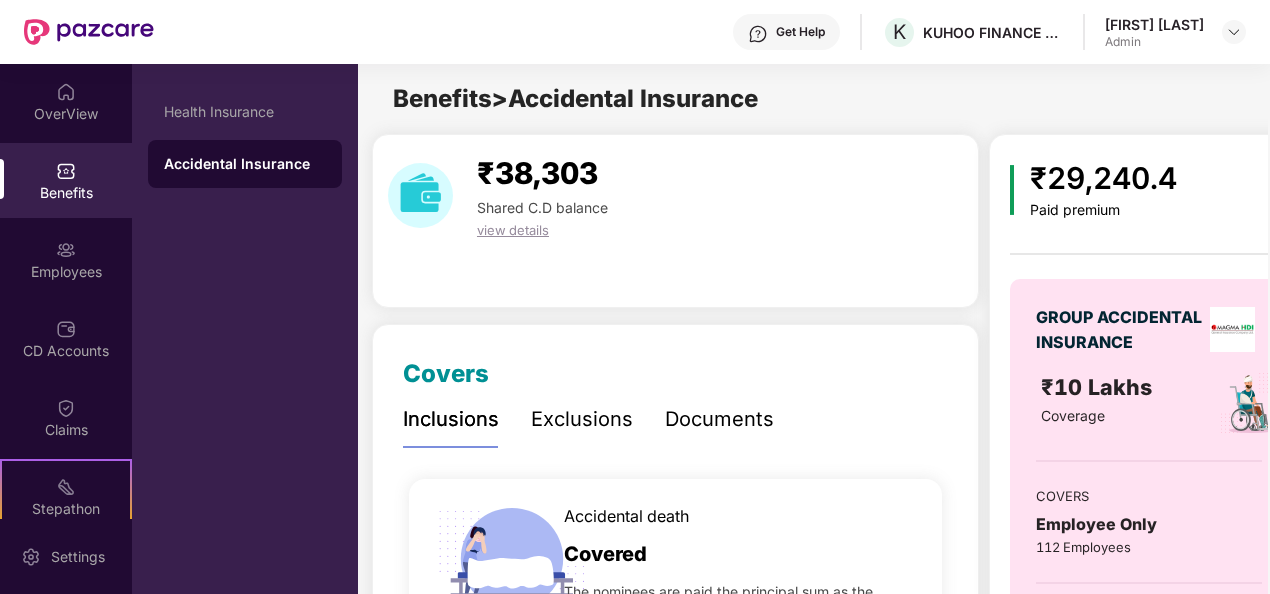 click on "view details" at bounding box center (513, 230) 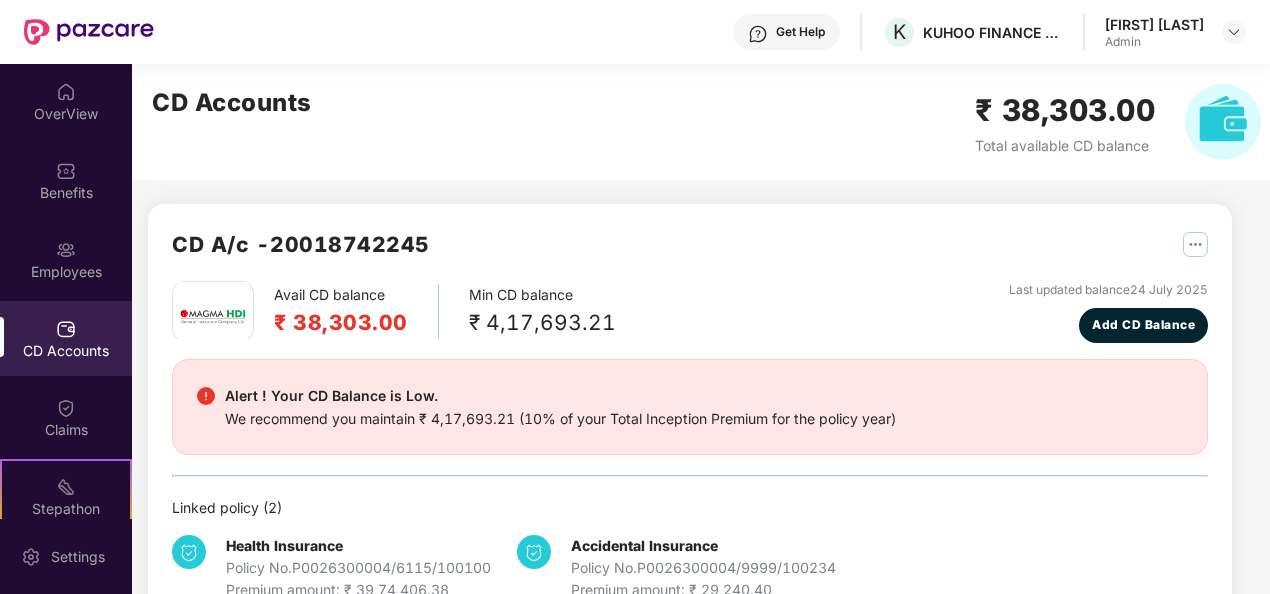 click at bounding box center (1195, 244) 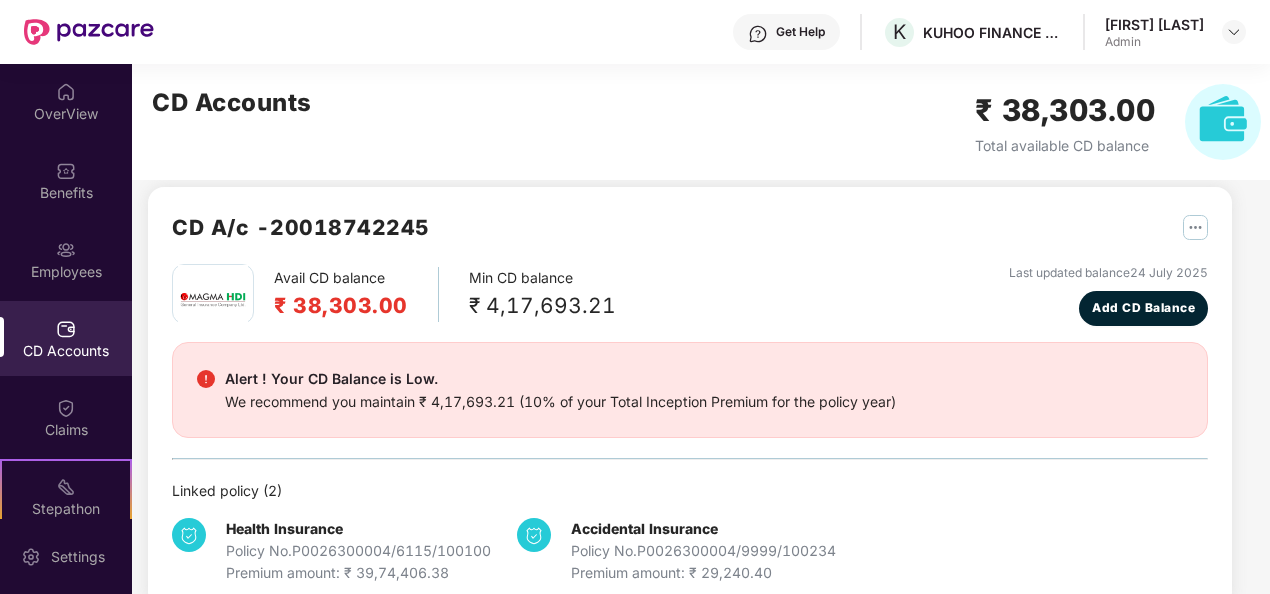scroll, scrollTop: 0, scrollLeft: 0, axis: both 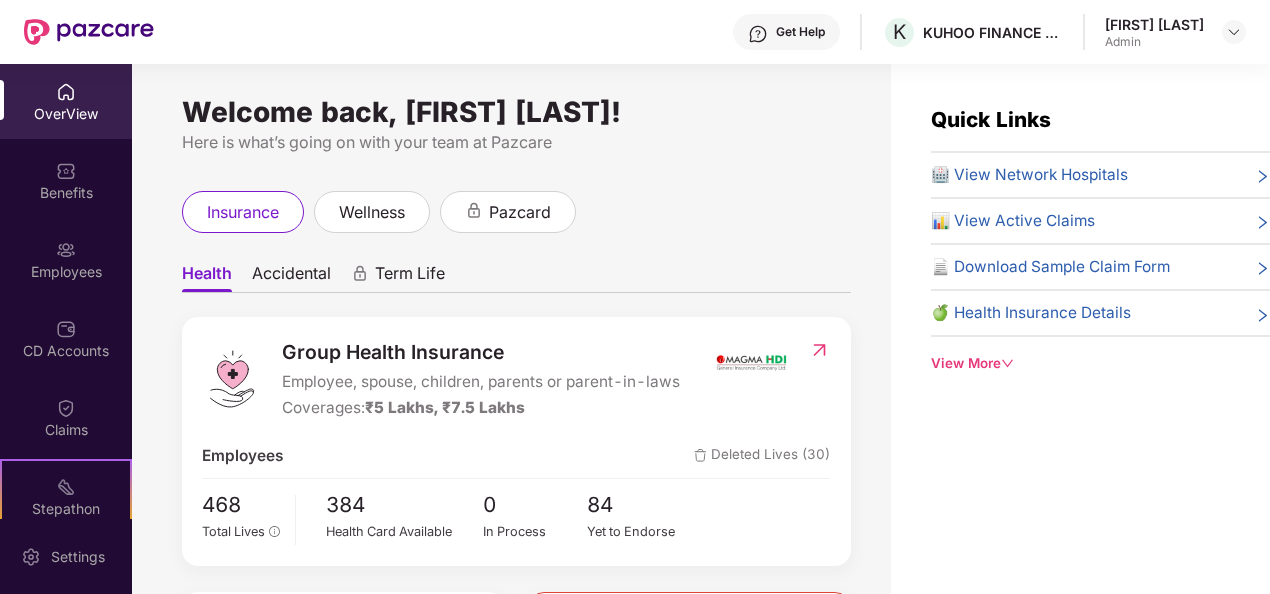 click at bounding box center [819, 350] 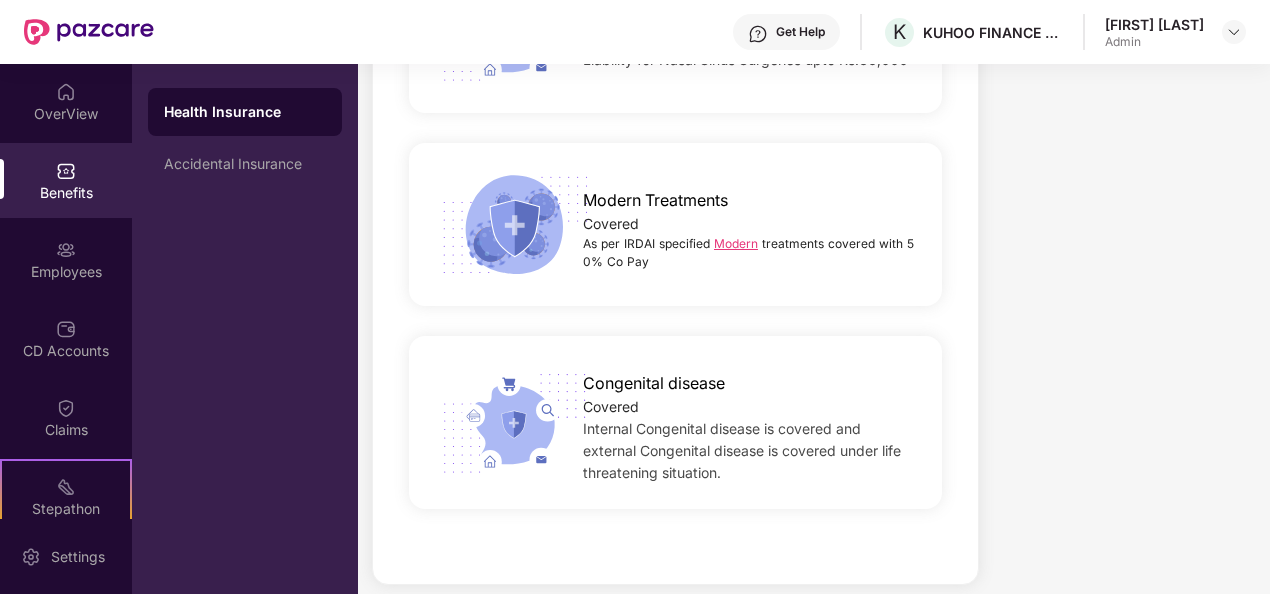 scroll, scrollTop: 3845, scrollLeft: 0, axis: vertical 